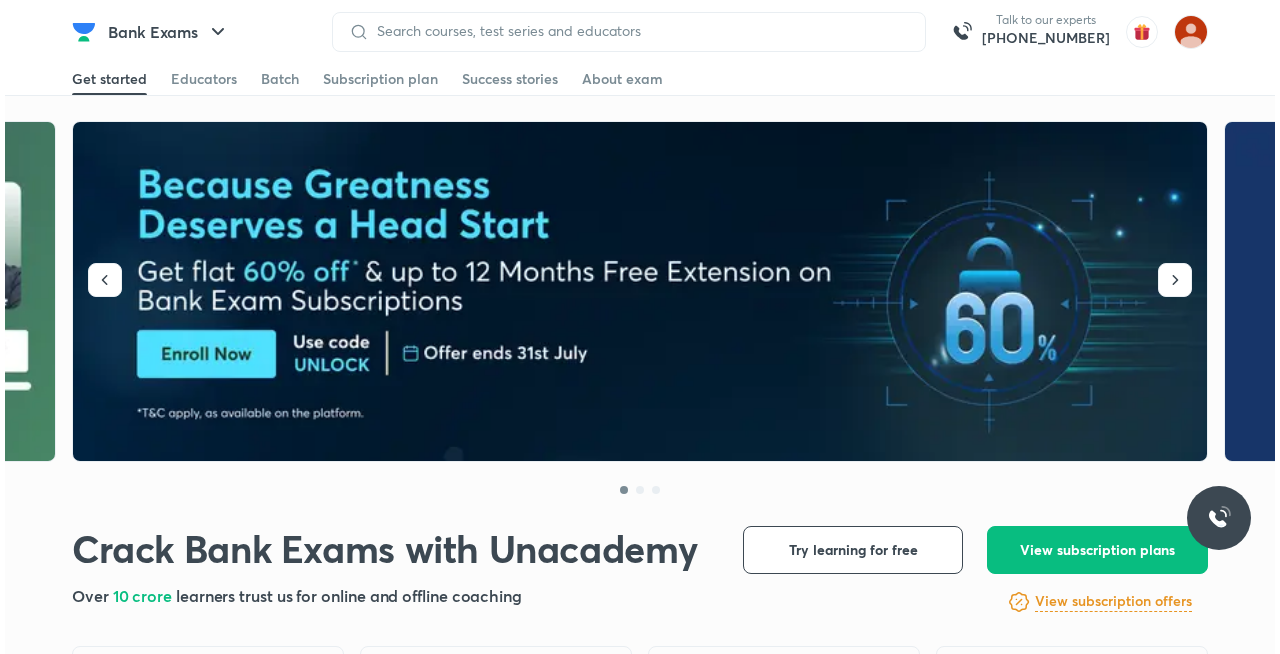 scroll, scrollTop: 0, scrollLeft: 0, axis: both 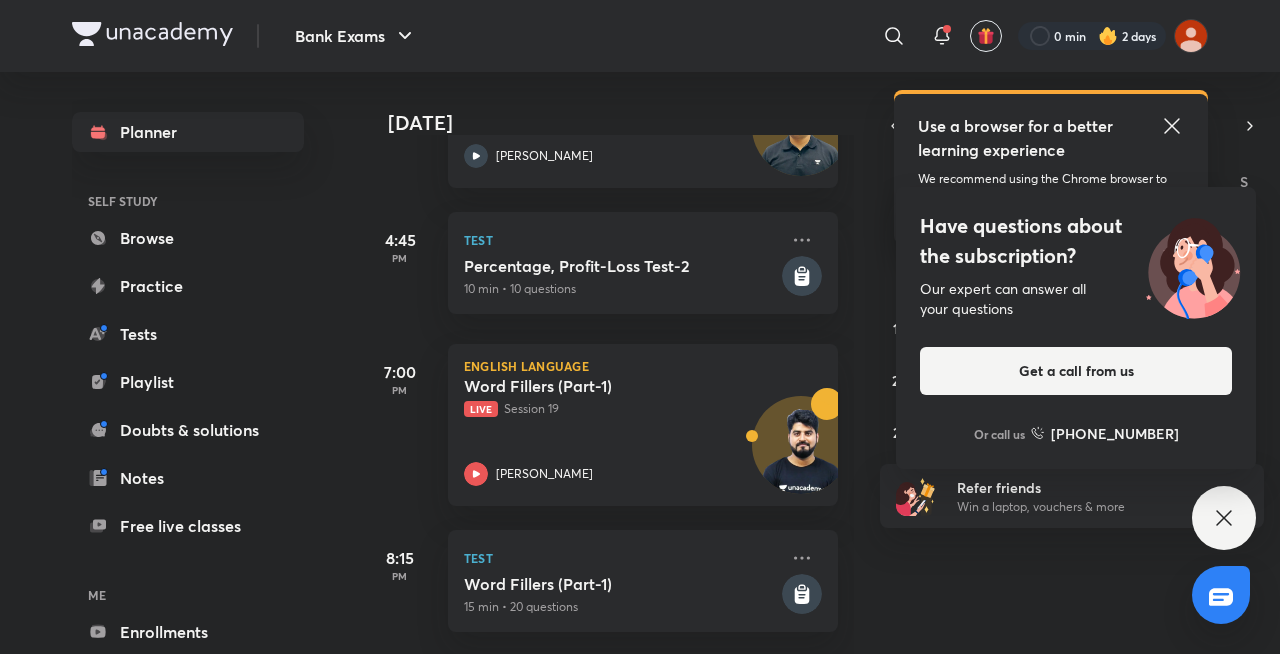 click on "Have questions about the subscription? Our expert can answer all your questions Get a call from us Or call us +91 8585858585" at bounding box center [1224, 518] 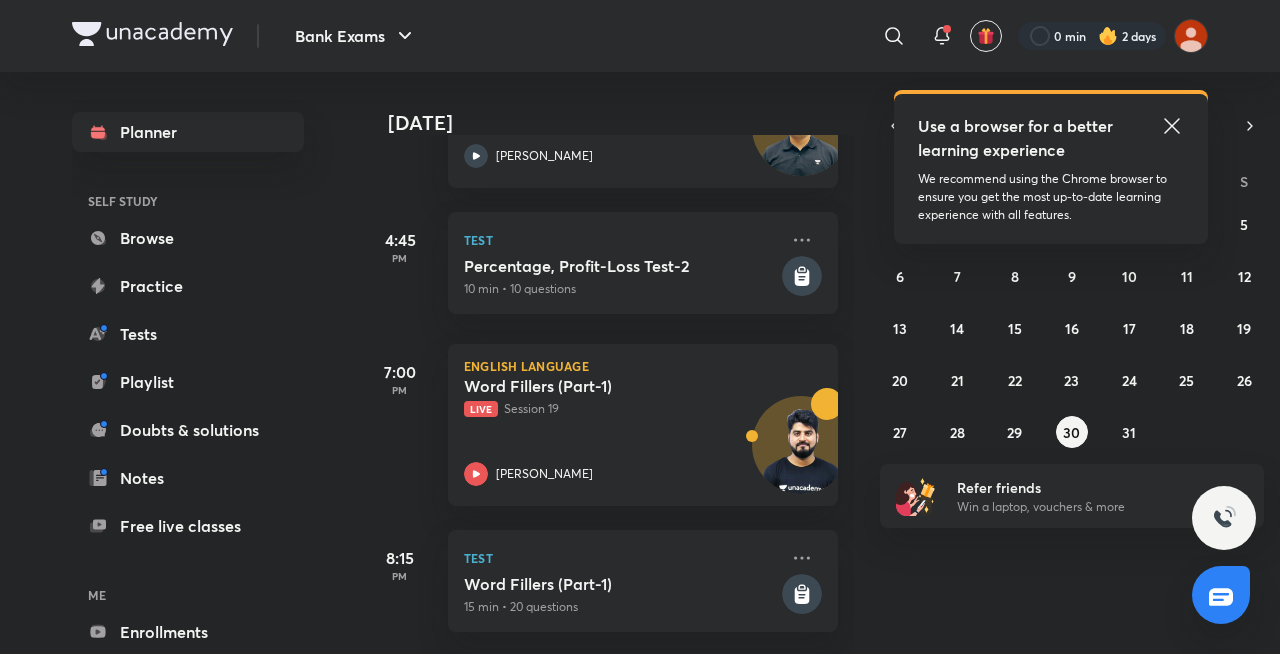 click 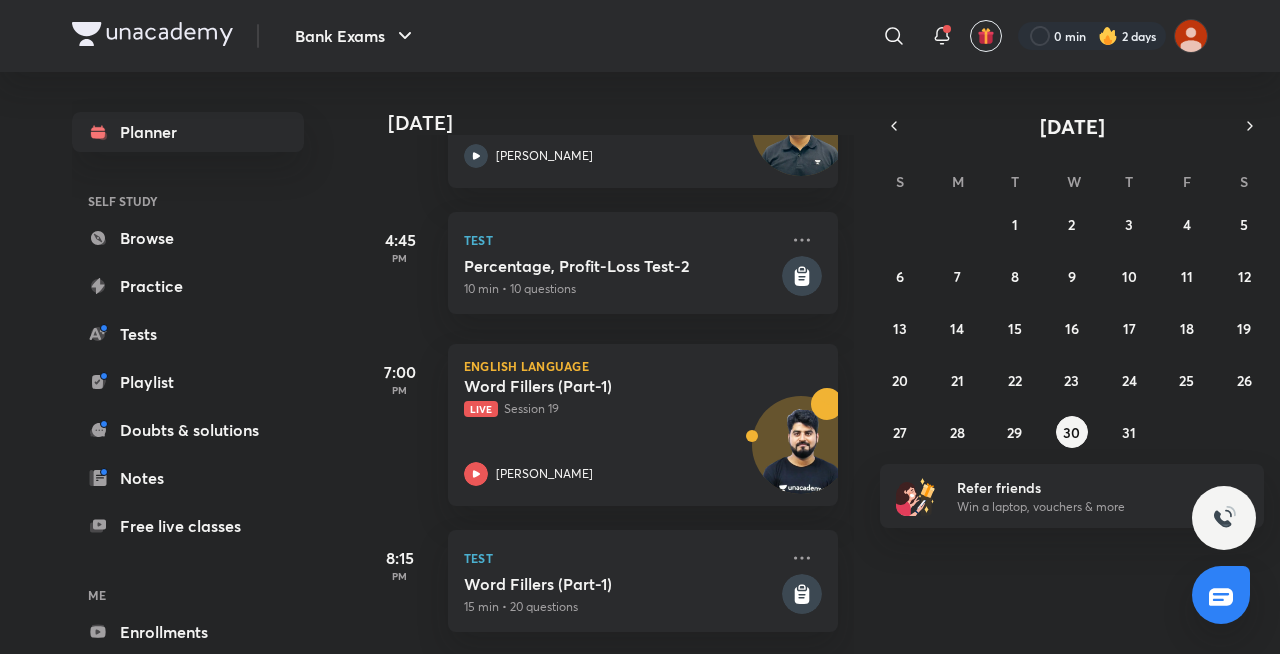 click on "Refer friends" at bounding box center [1080, 487] 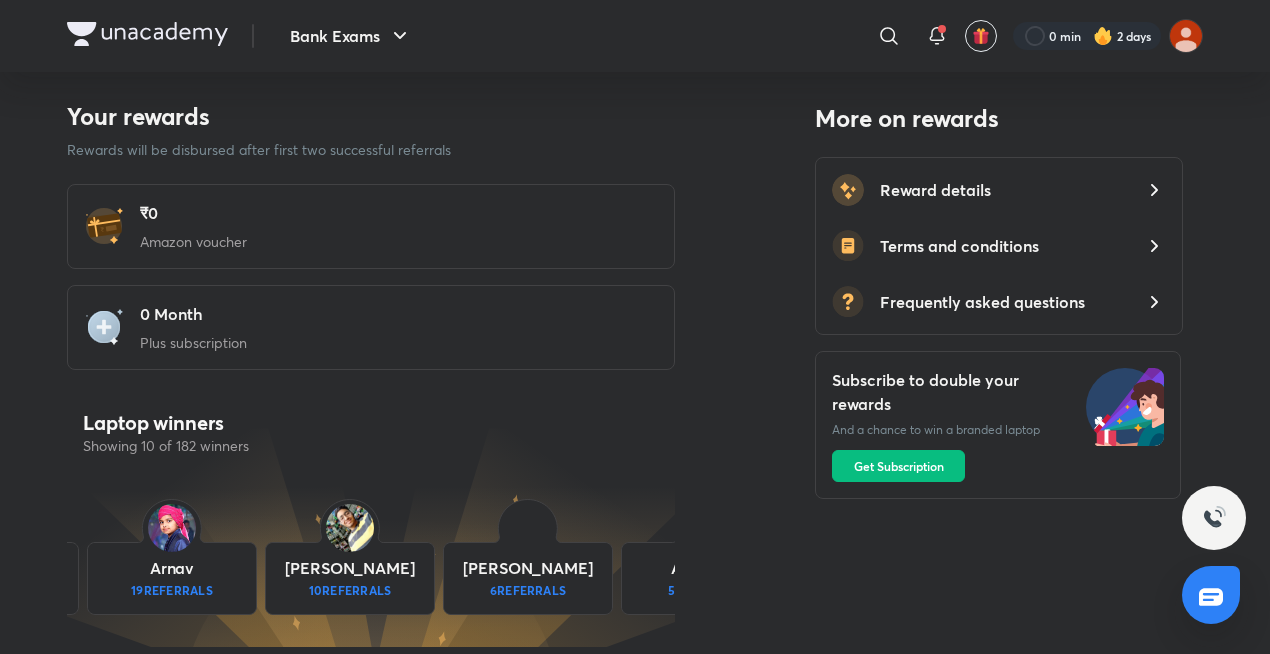 scroll, scrollTop: 780, scrollLeft: 0, axis: vertical 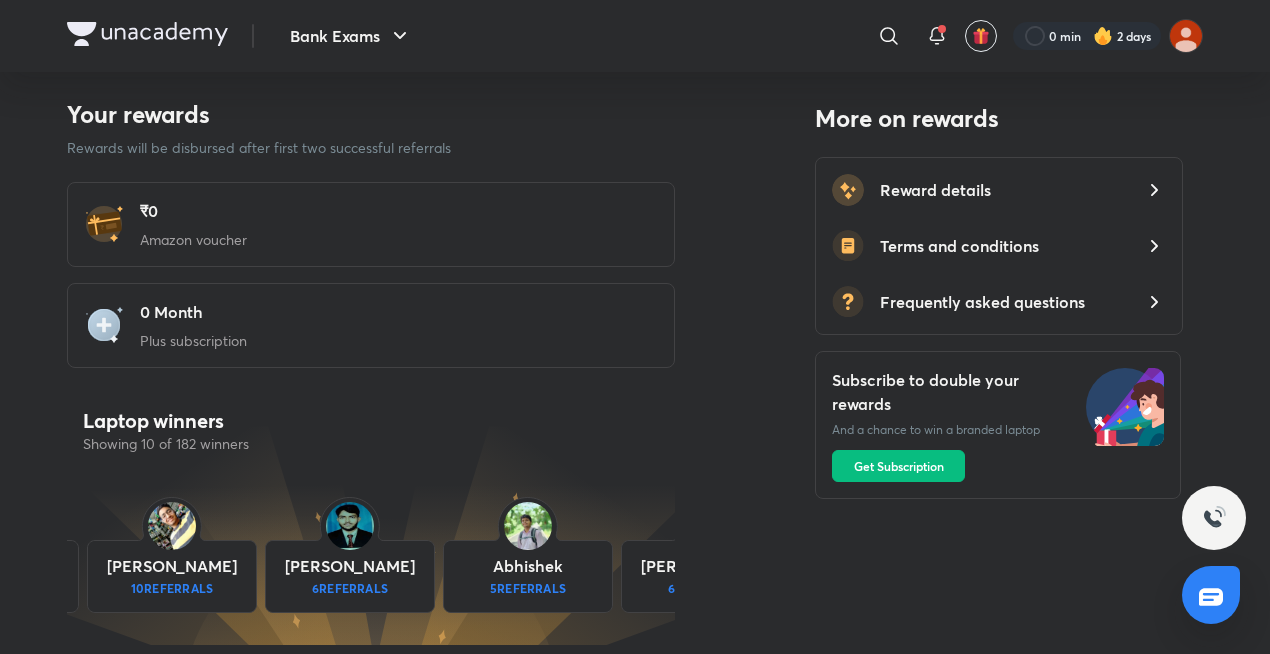 click at bounding box center [147, 34] 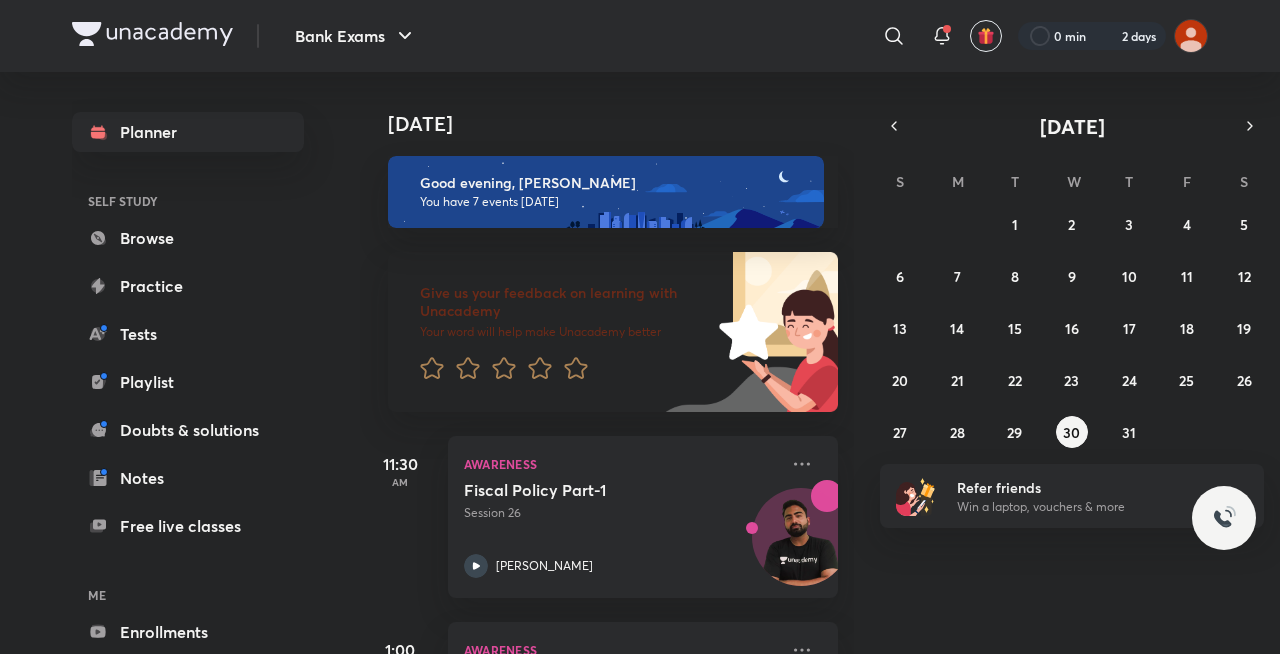 scroll, scrollTop: 0, scrollLeft: 0, axis: both 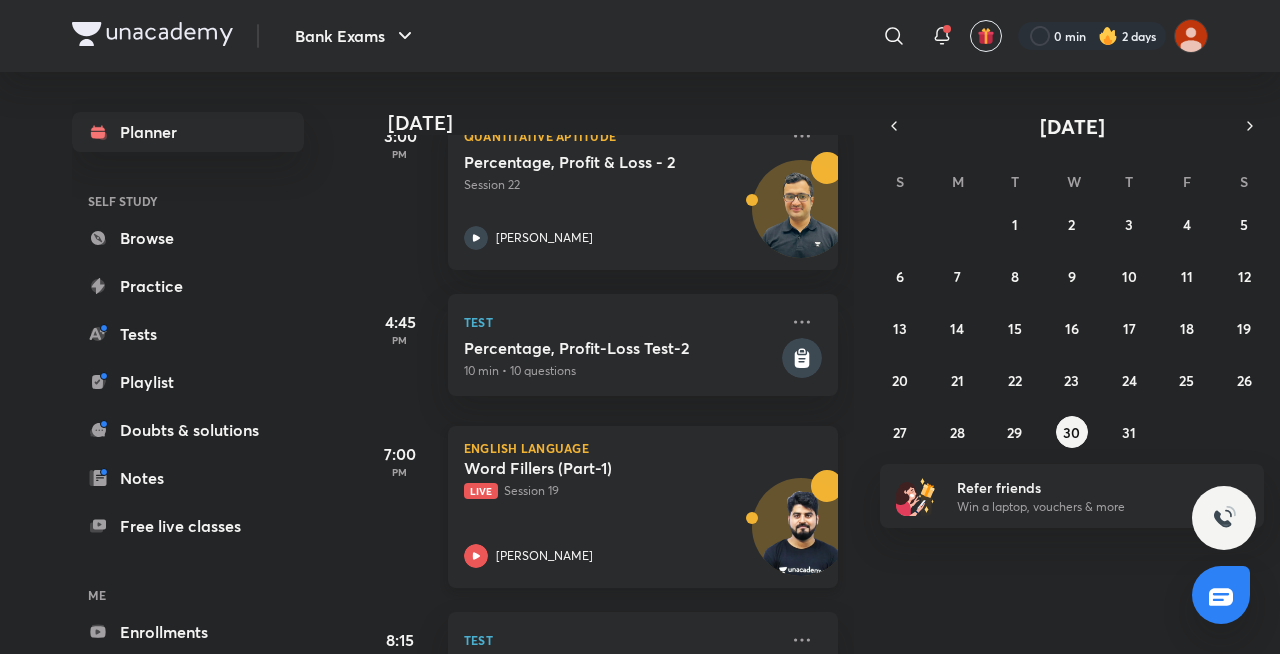 click on "Live Session 19" at bounding box center (621, 491) 